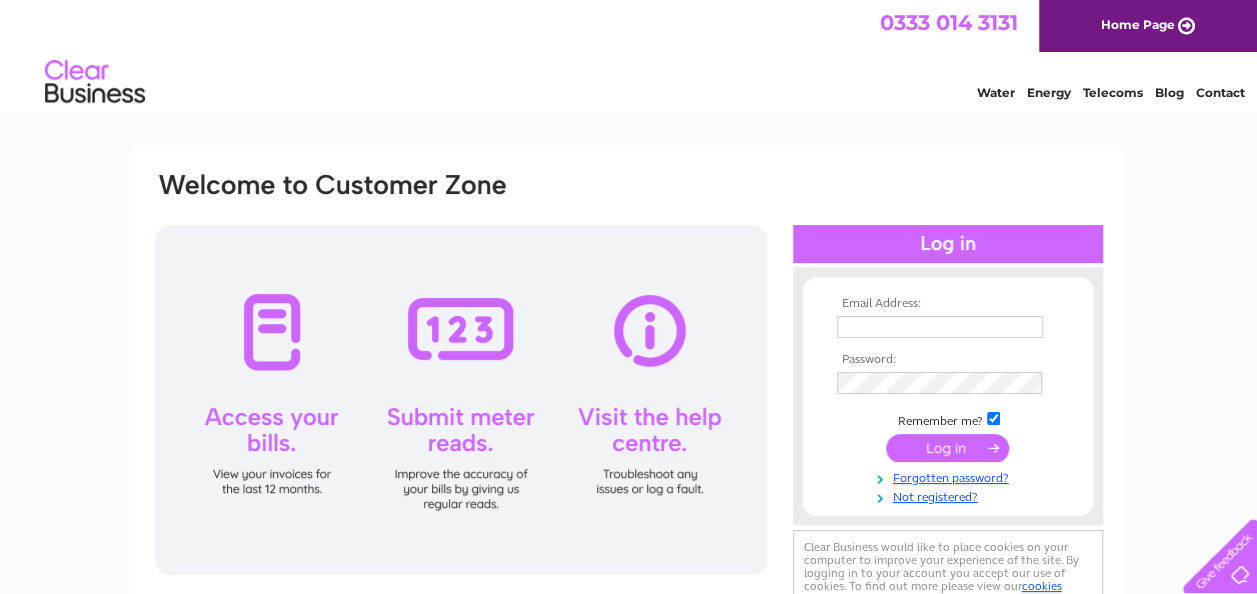 scroll, scrollTop: 0, scrollLeft: 0, axis: both 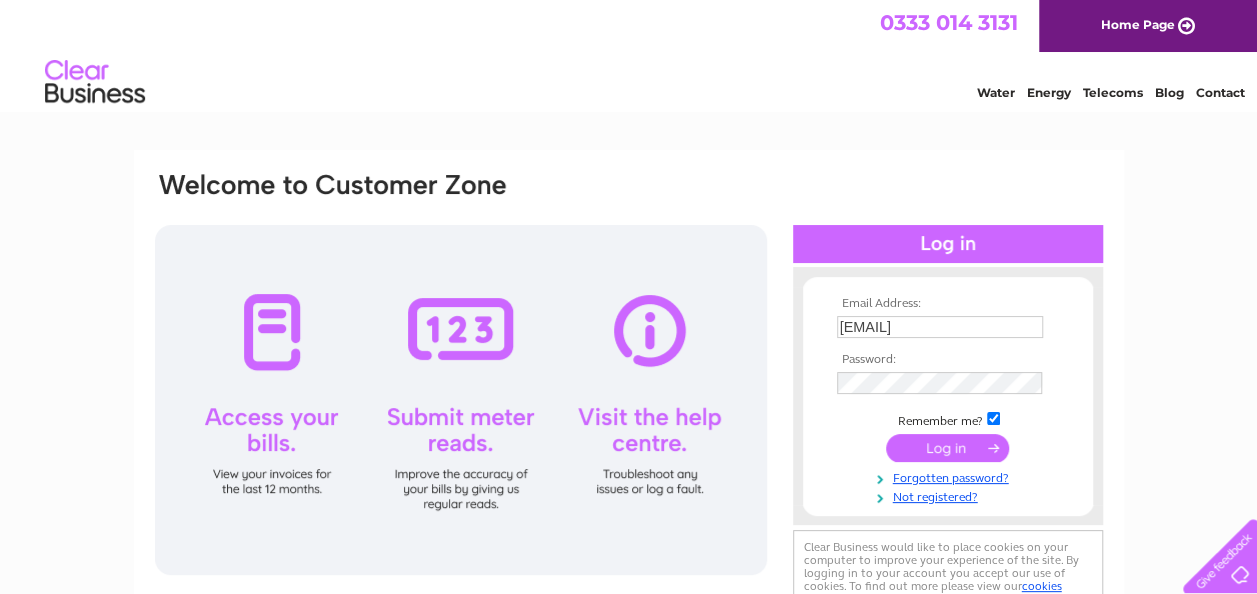 click at bounding box center [947, 448] 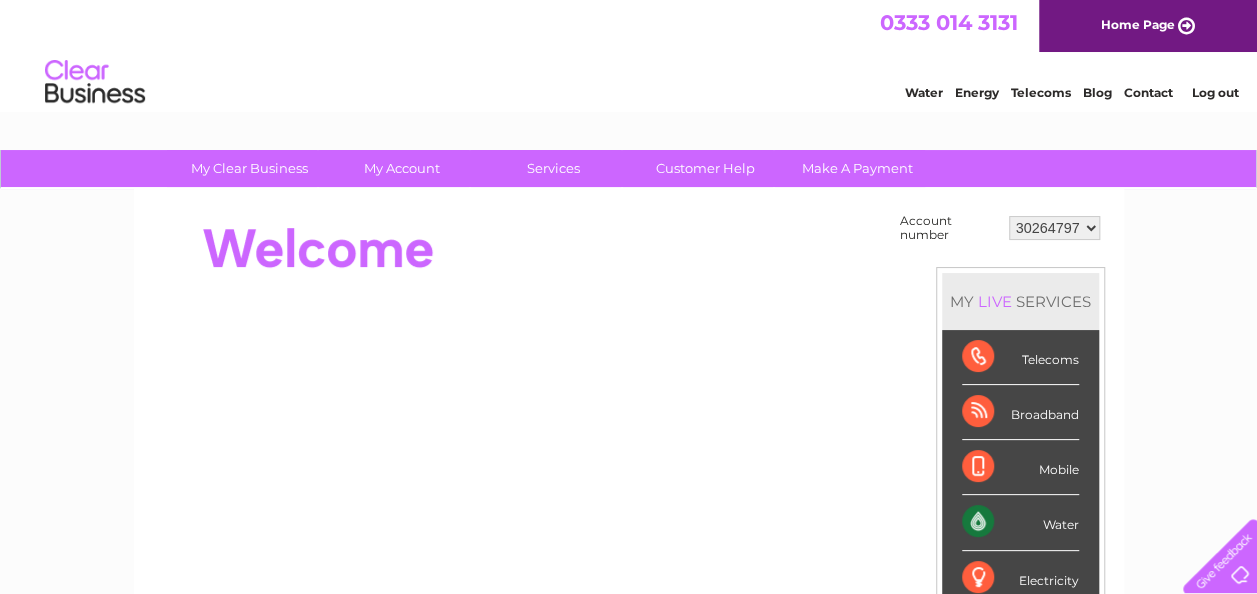 scroll, scrollTop: 0, scrollLeft: 0, axis: both 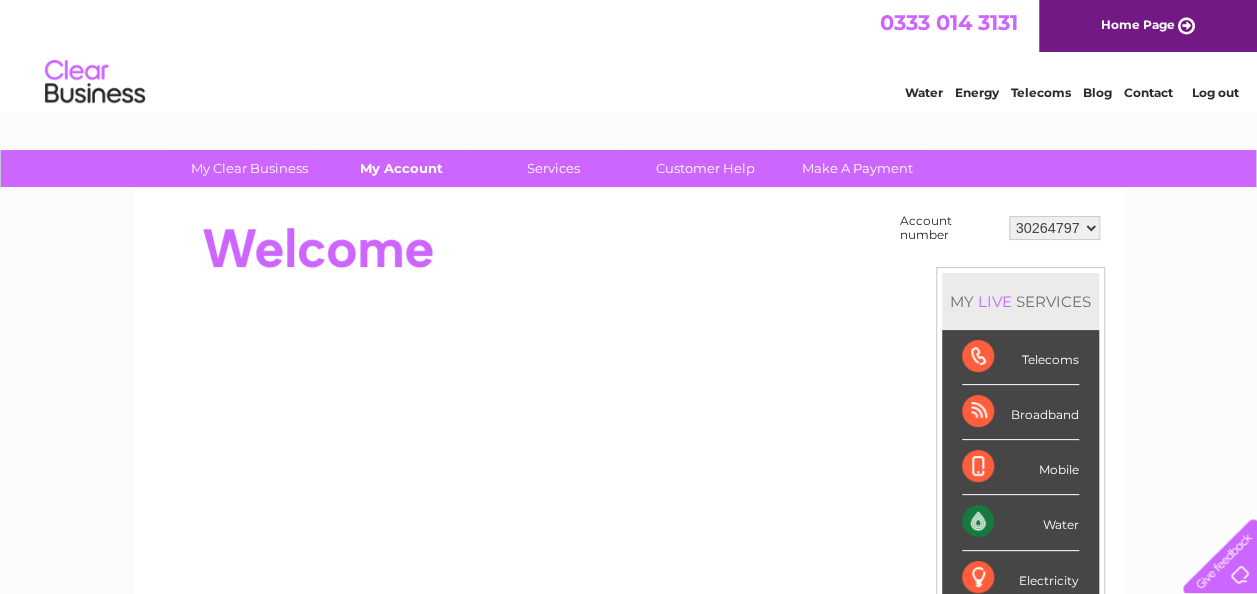 click on "My Account" at bounding box center [401, 168] 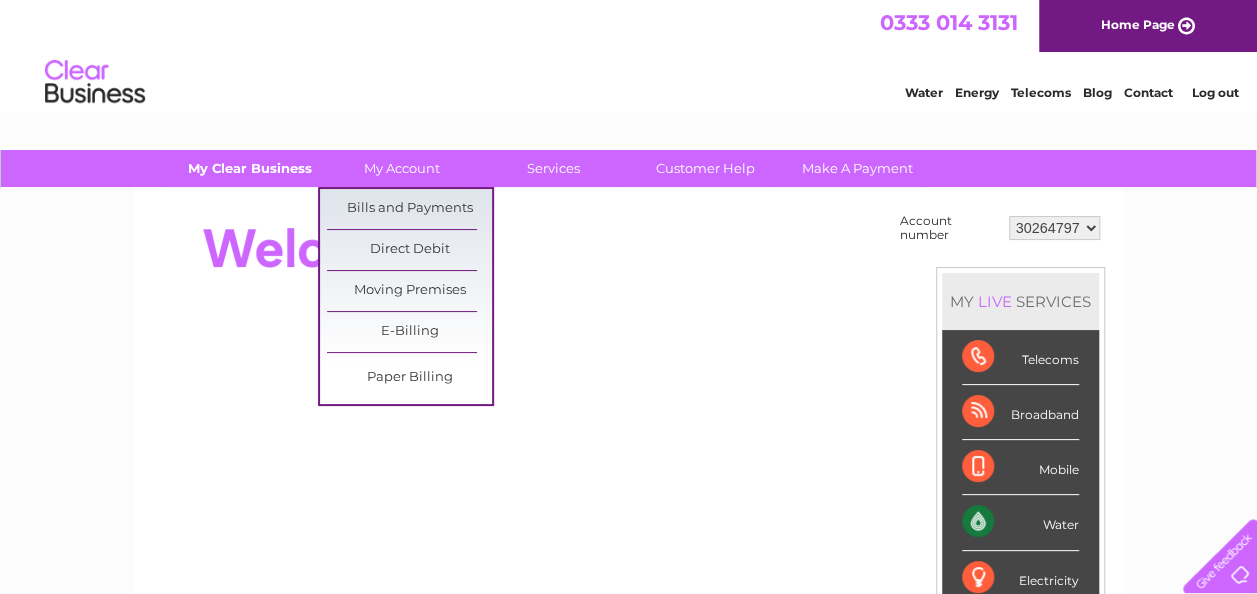 click on "My Clear Business" at bounding box center (249, 168) 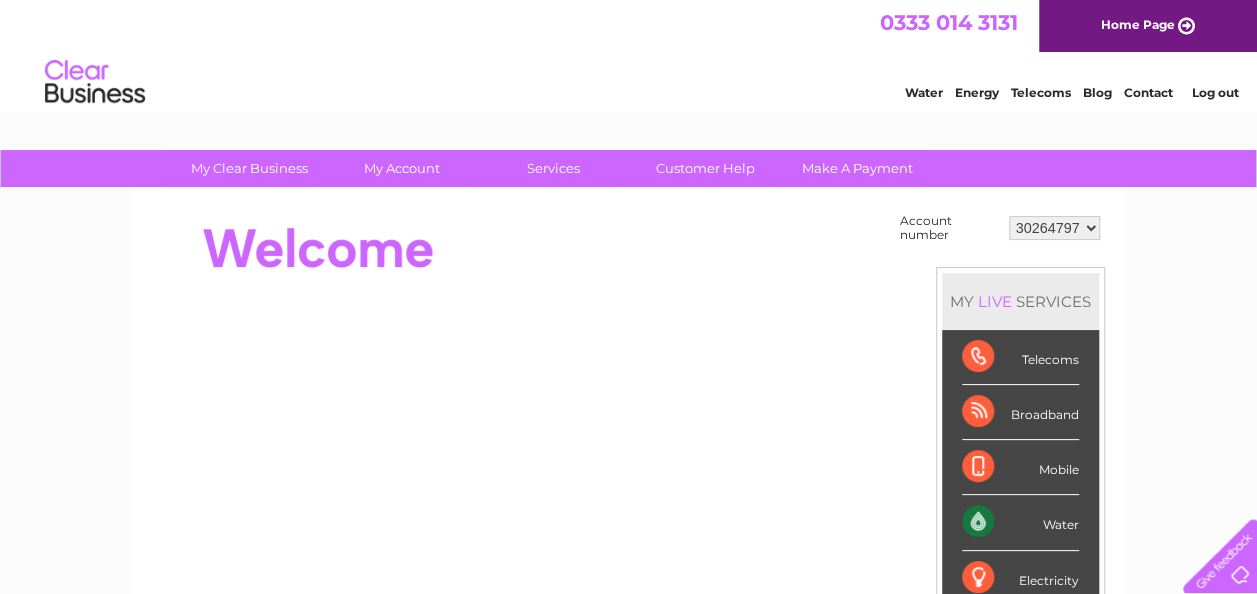 scroll, scrollTop: 0, scrollLeft: 0, axis: both 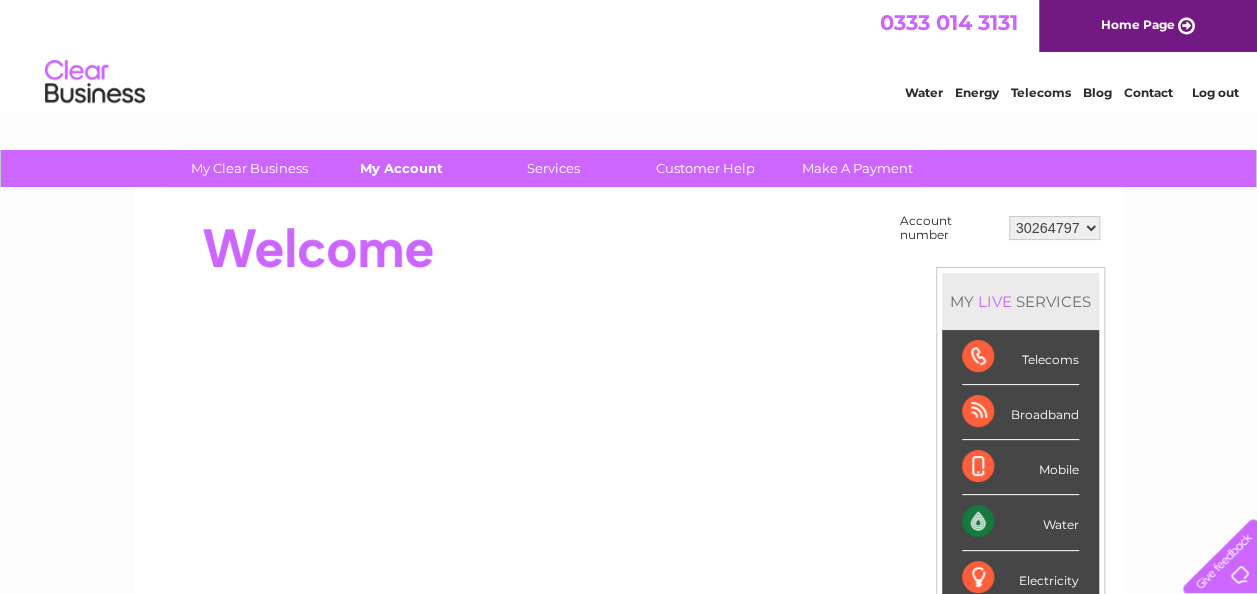 click on "My Account" at bounding box center [401, 168] 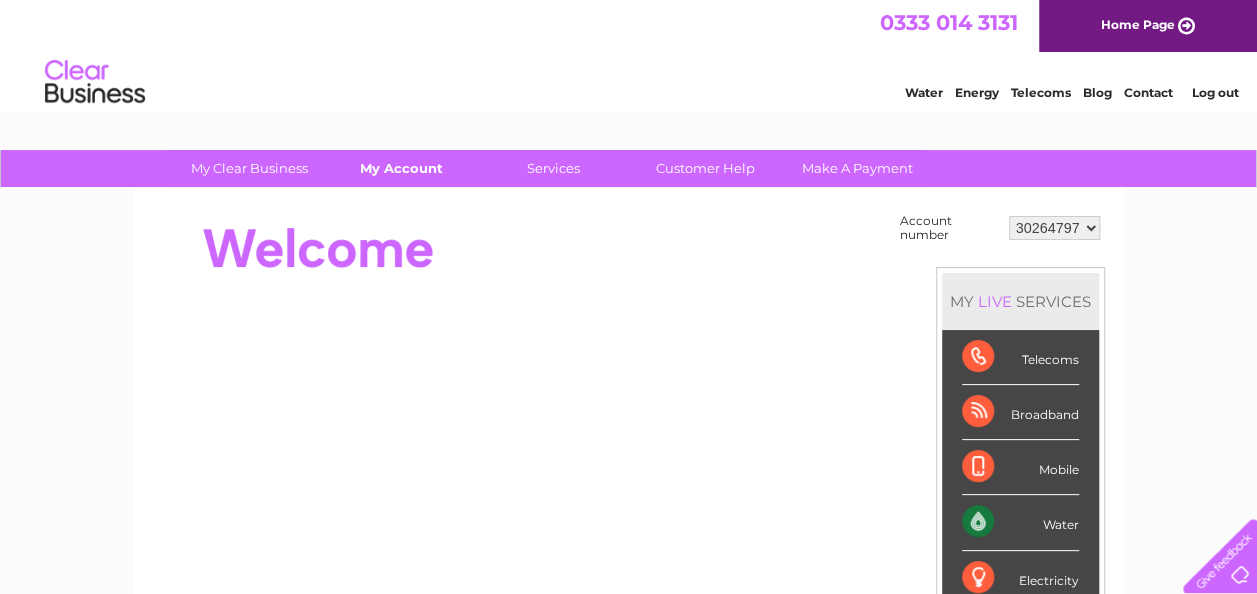 click on "My Account" at bounding box center (401, 168) 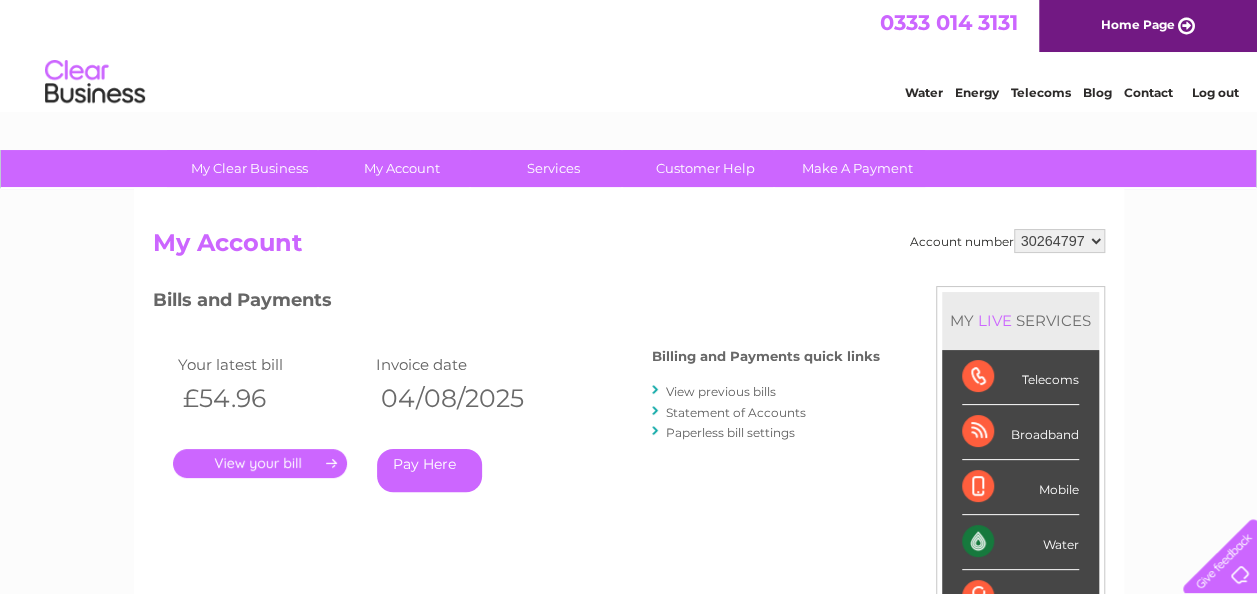 scroll, scrollTop: 0, scrollLeft: 0, axis: both 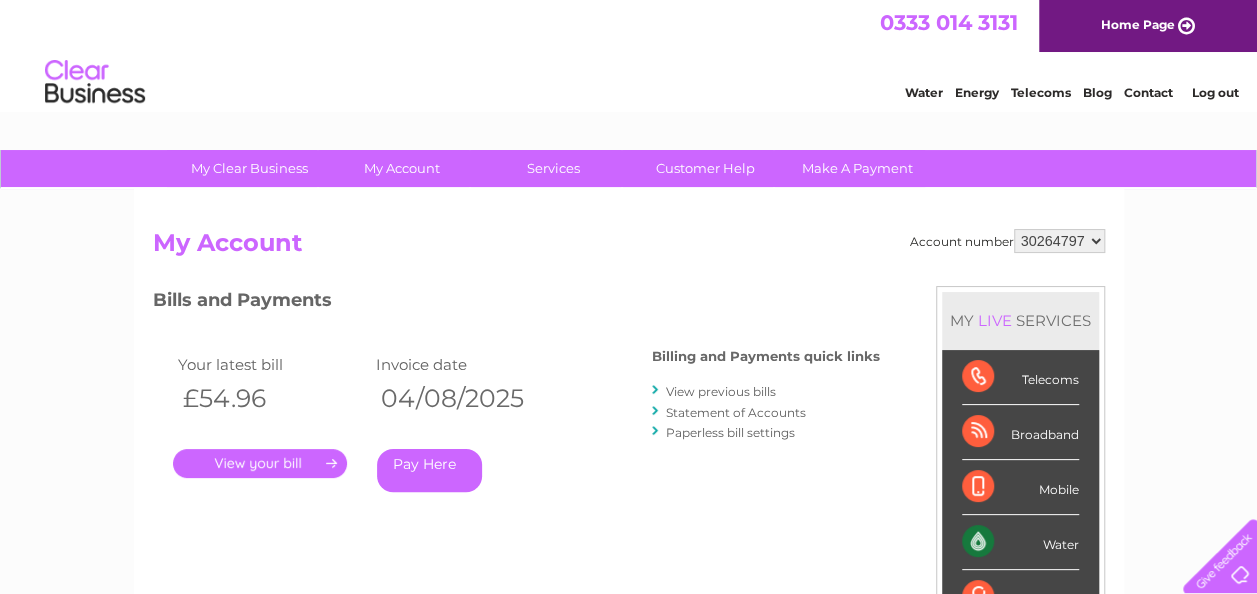 click on "." at bounding box center (260, 463) 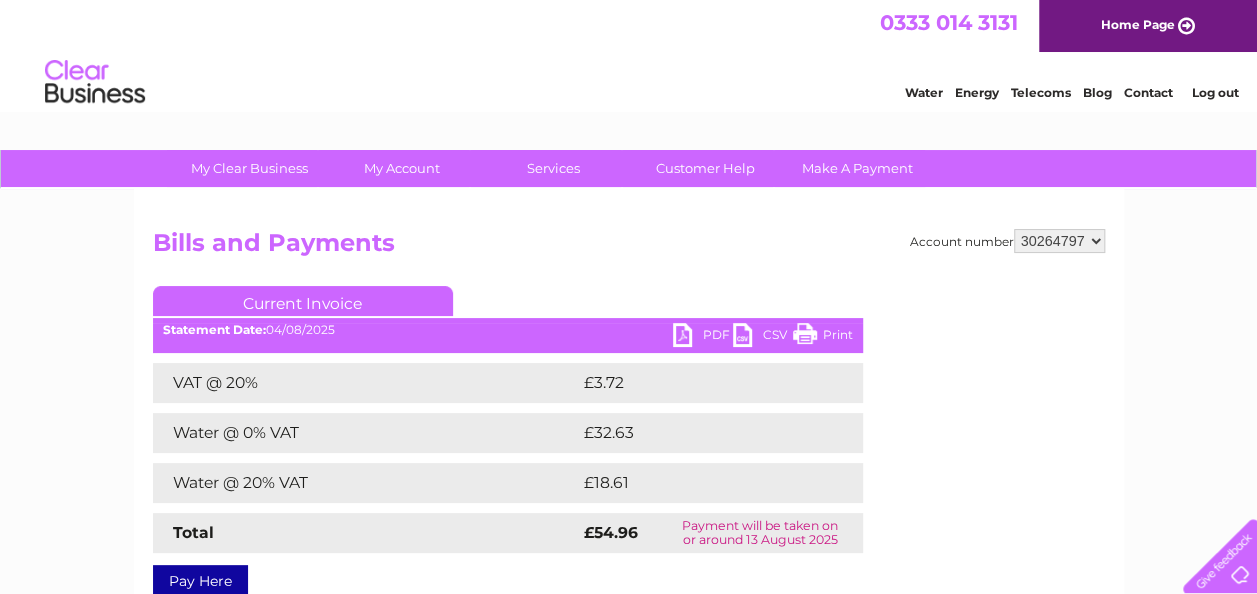 scroll, scrollTop: 0, scrollLeft: 0, axis: both 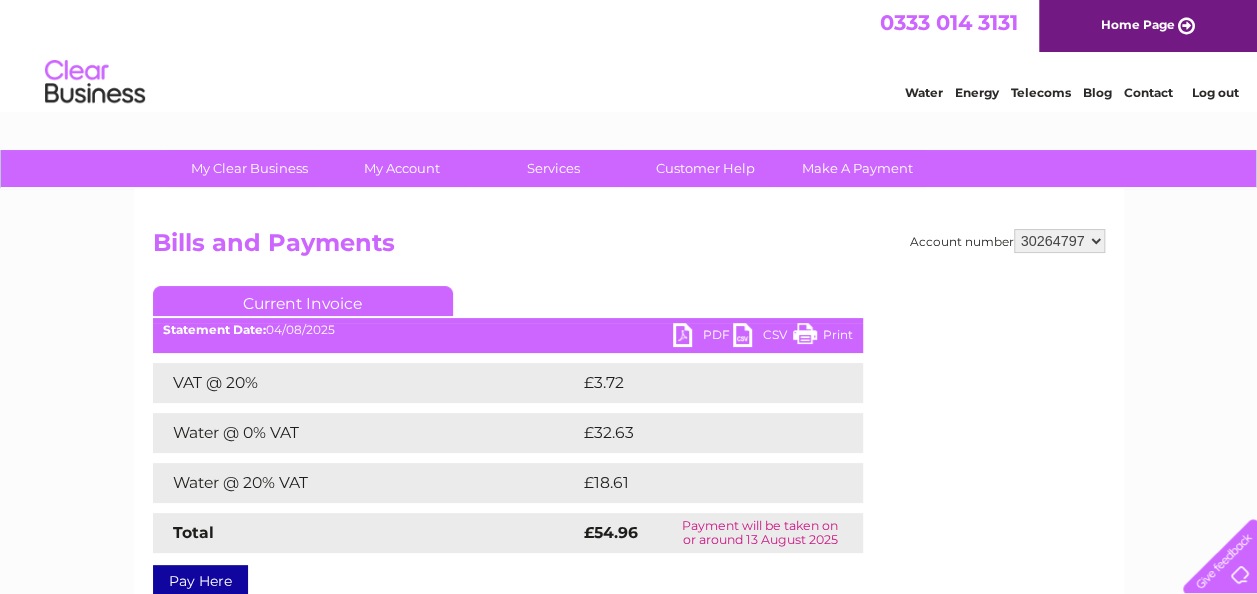 click on "Print" at bounding box center (823, 337) 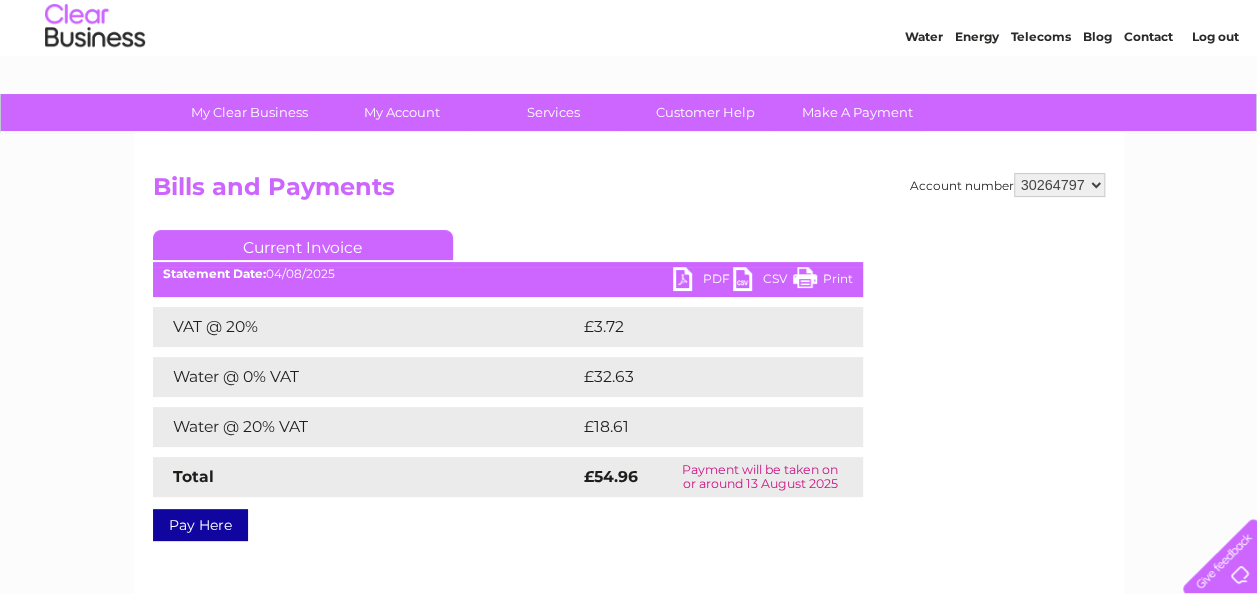 scroll, scrollTop: 0, scrollLeft: 0, axis: both 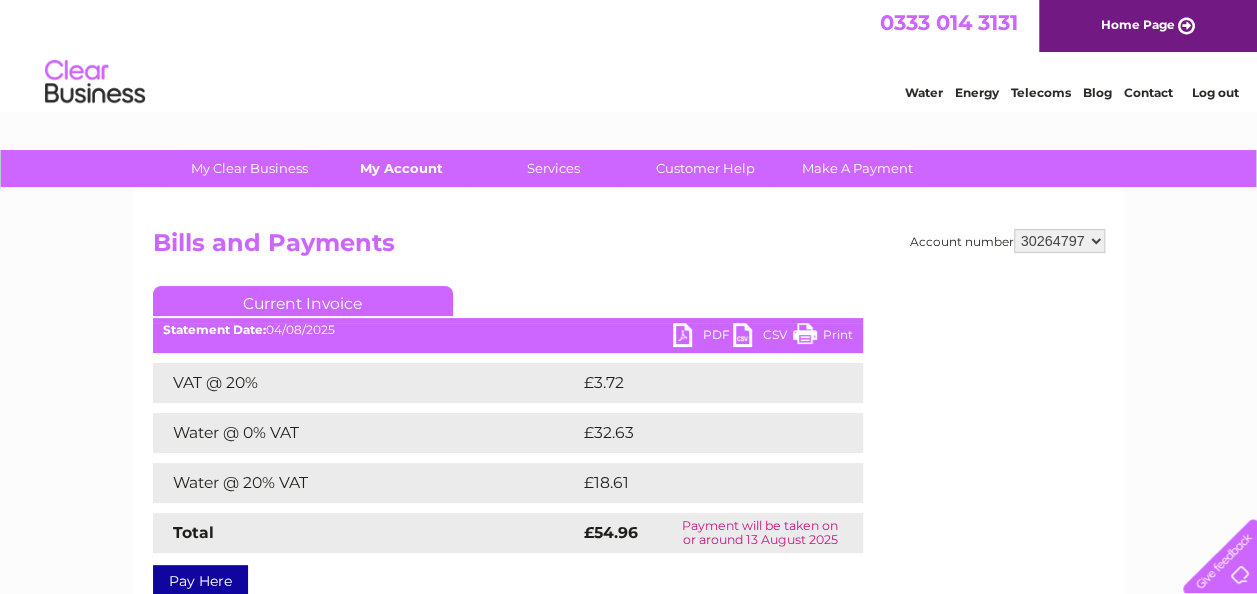 click on "My Account" at bounding box center (401, 168) 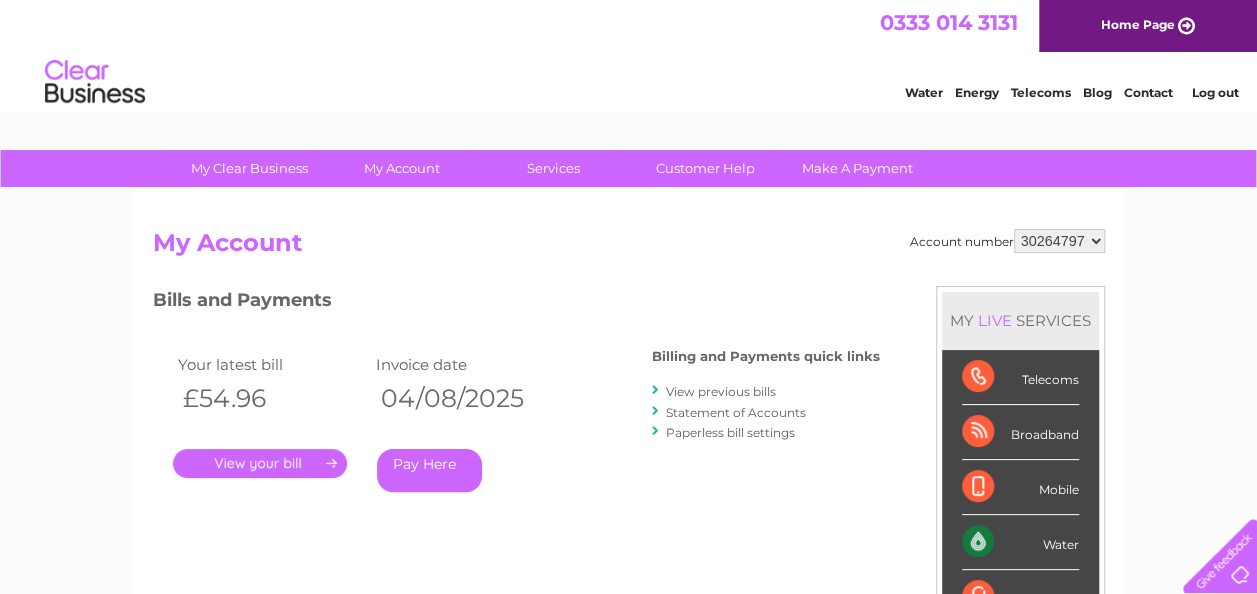 scroll, scrollTop: 0, scrollLeft: 0, axis: both 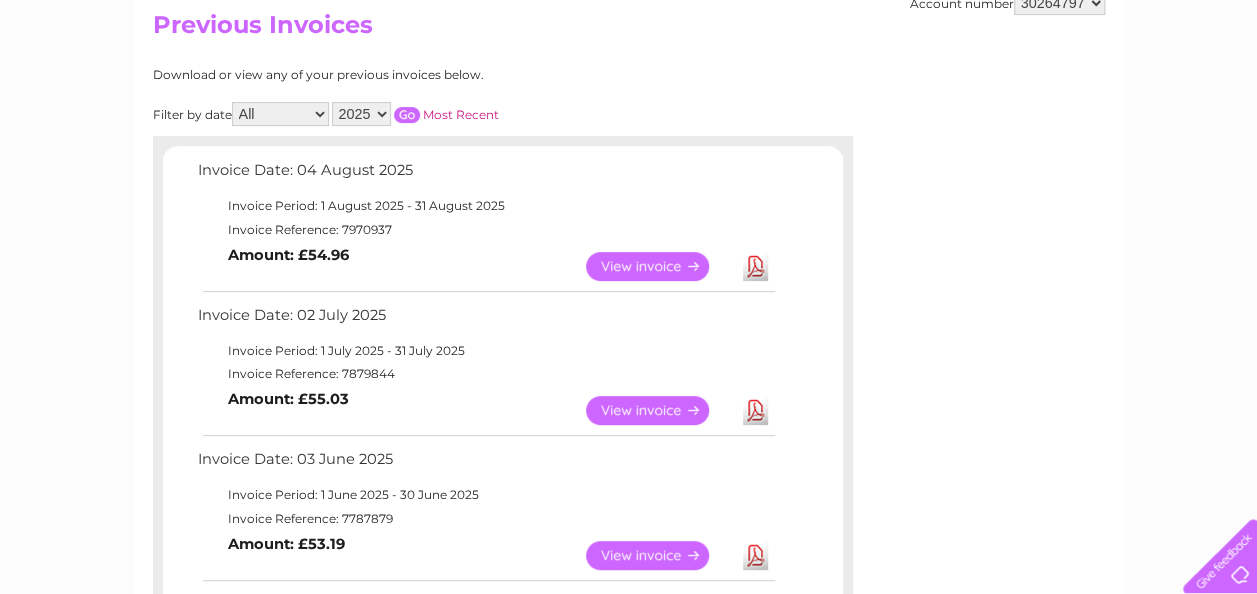 click on "View" at bounding box center (659, 410) 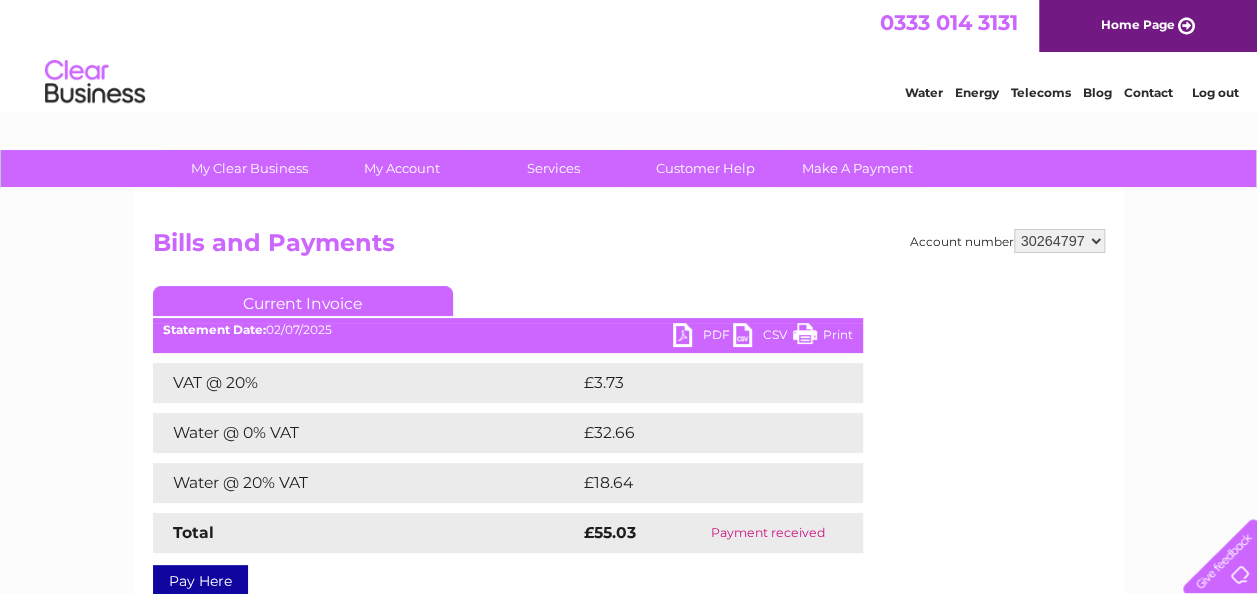 scroll, scrollTop: 0, scrollLeft: 0, axis: both 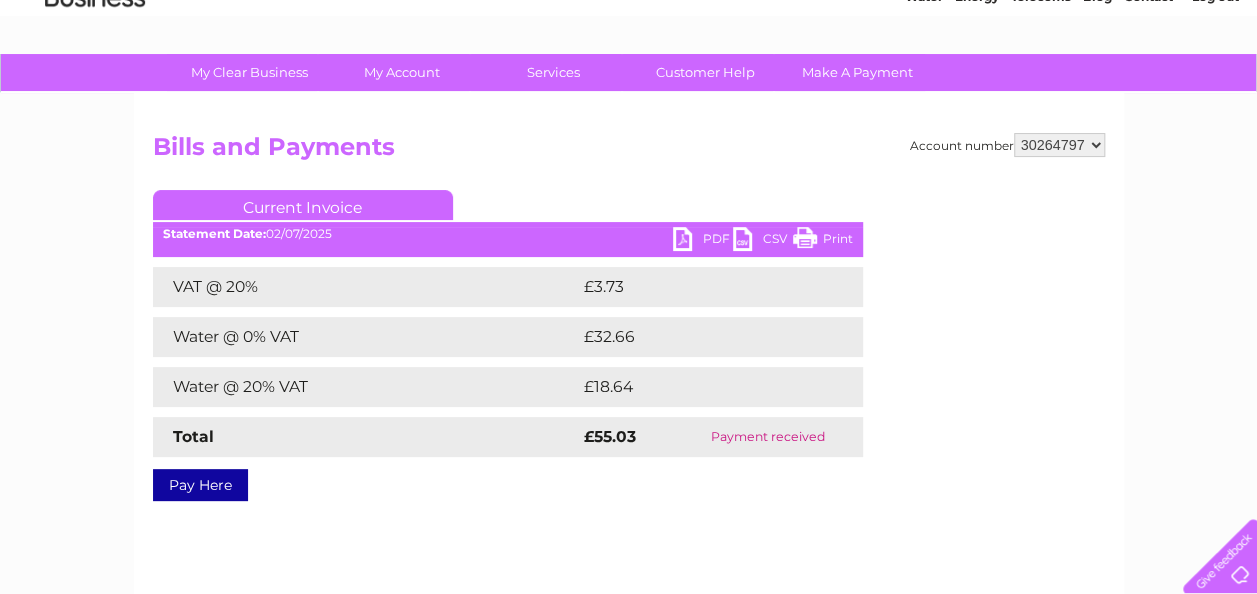 click on "PDF" at bounding box center [703, 241] 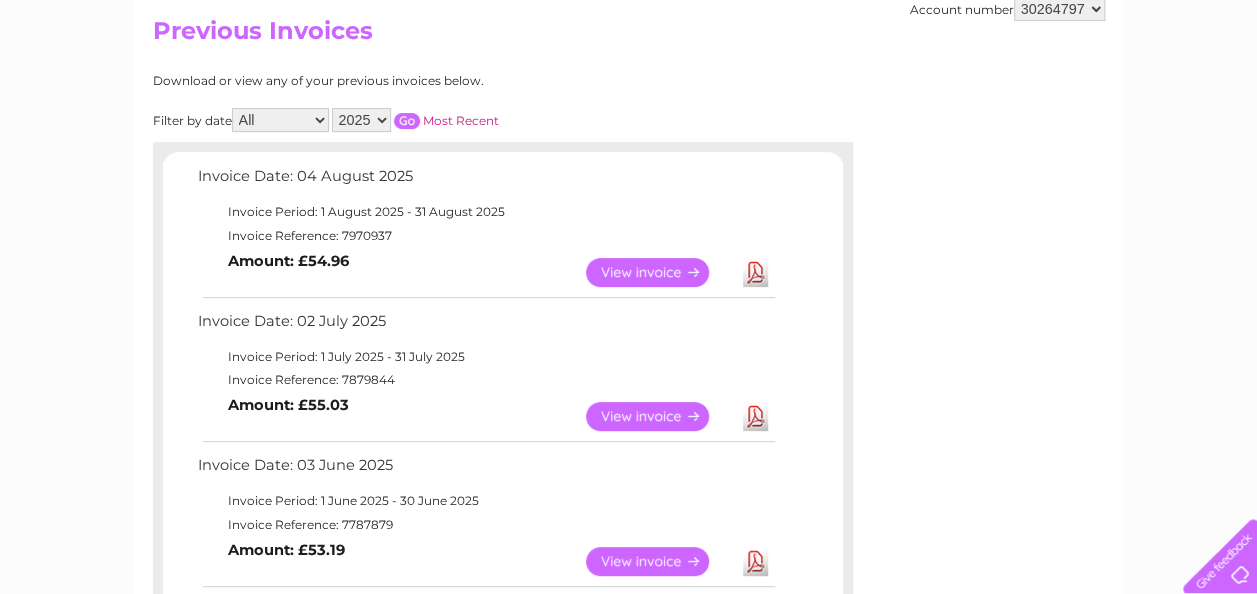 scroll, scrollTop: 0, scrollLeft: 0, axis: both 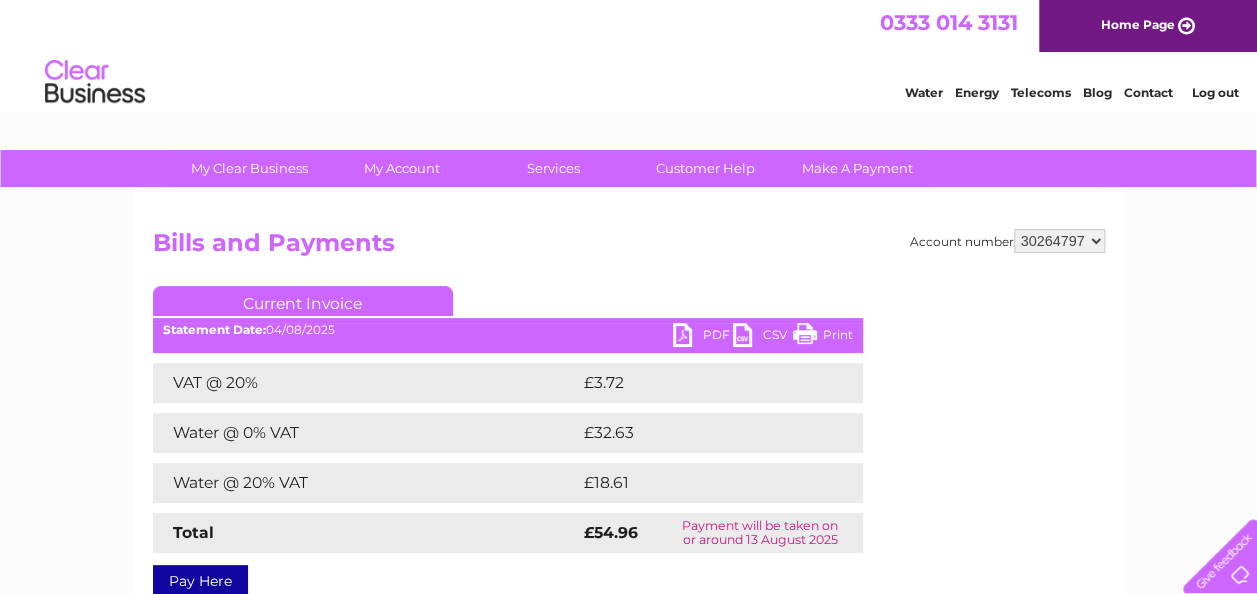 click on "PDF" at bounding box center [703, 337] 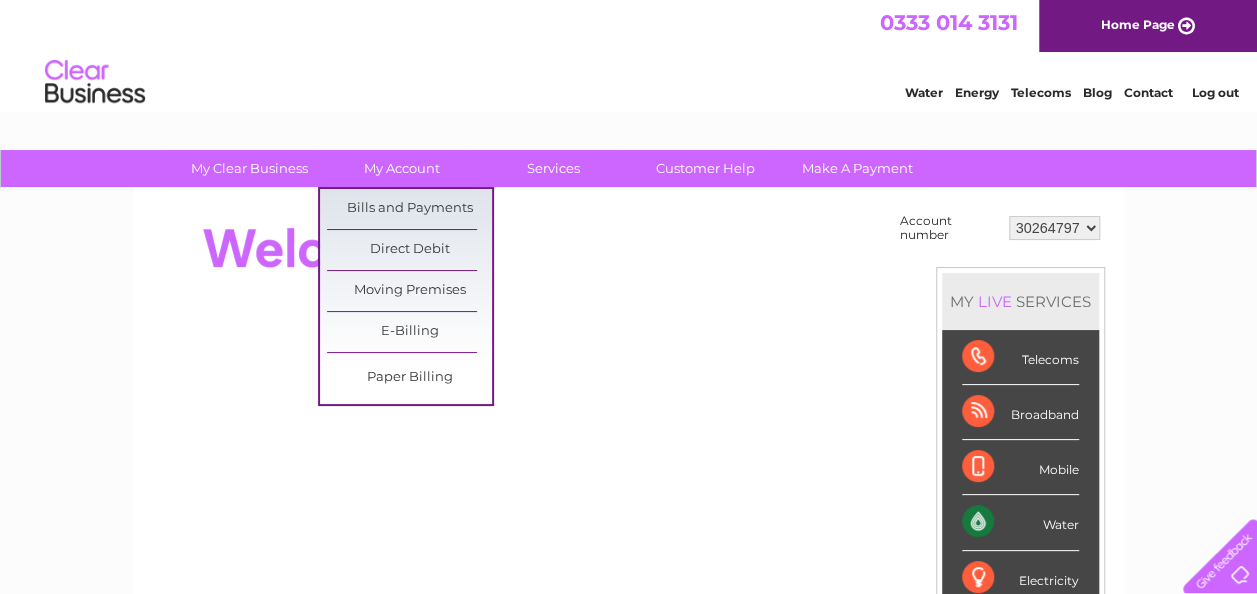 scroll, scrollTop: 0, scrollLeft: 0, axis: both 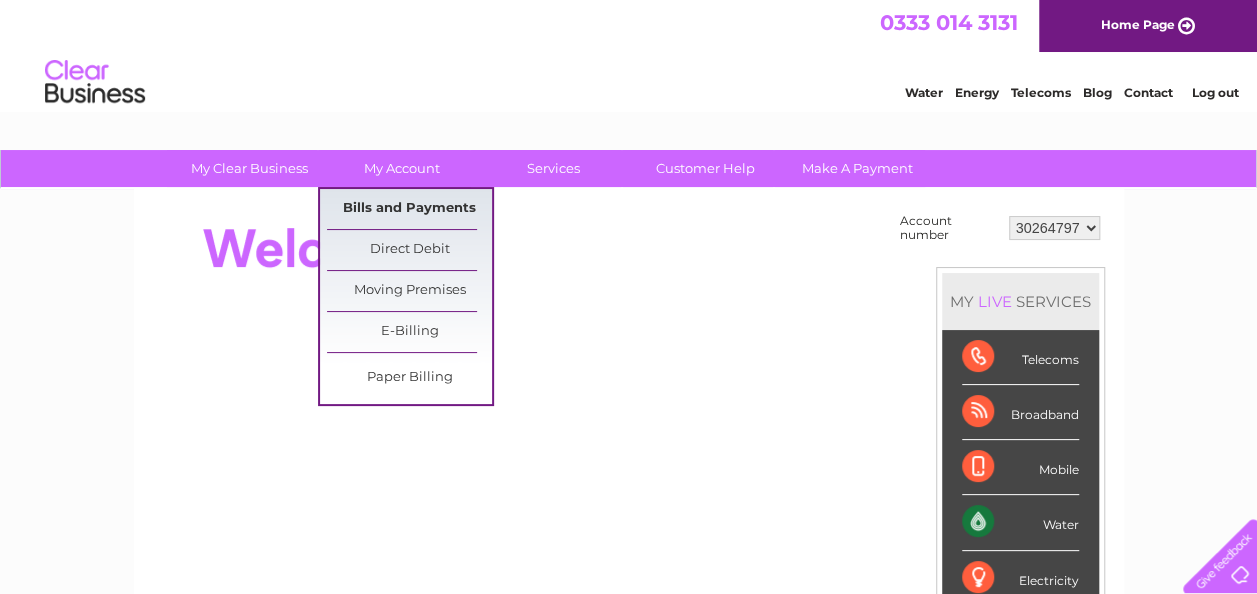 click on "Bills and Payments" at bounding box center (409, 209) 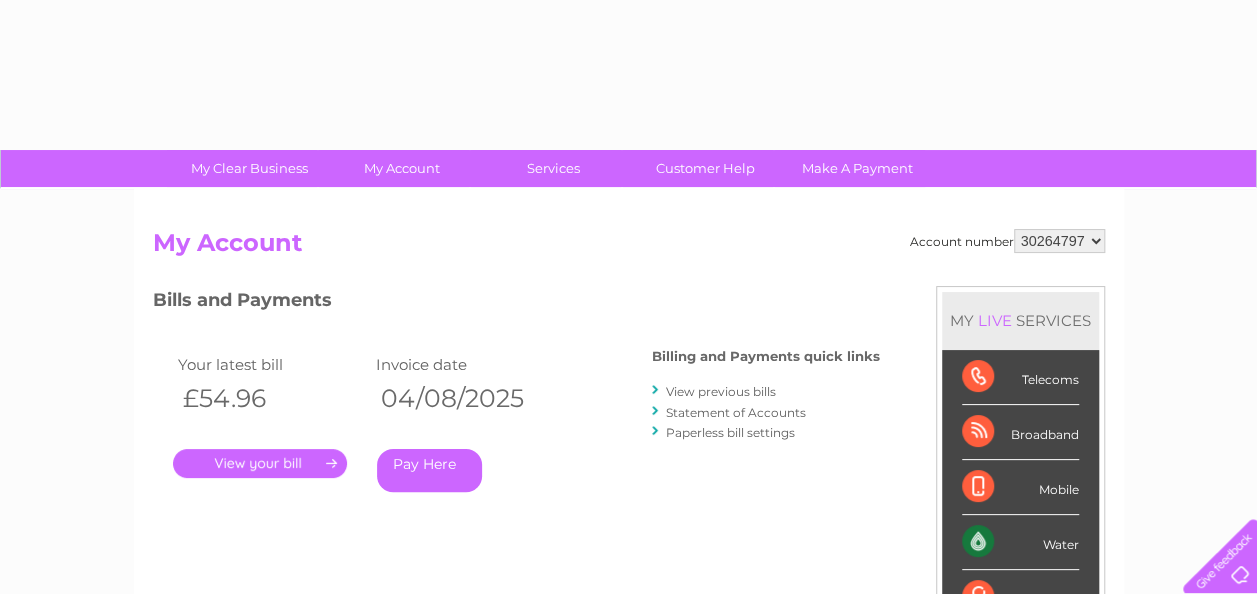 scroll, scrollTop: 0, scrollLeft: 0, axis: both 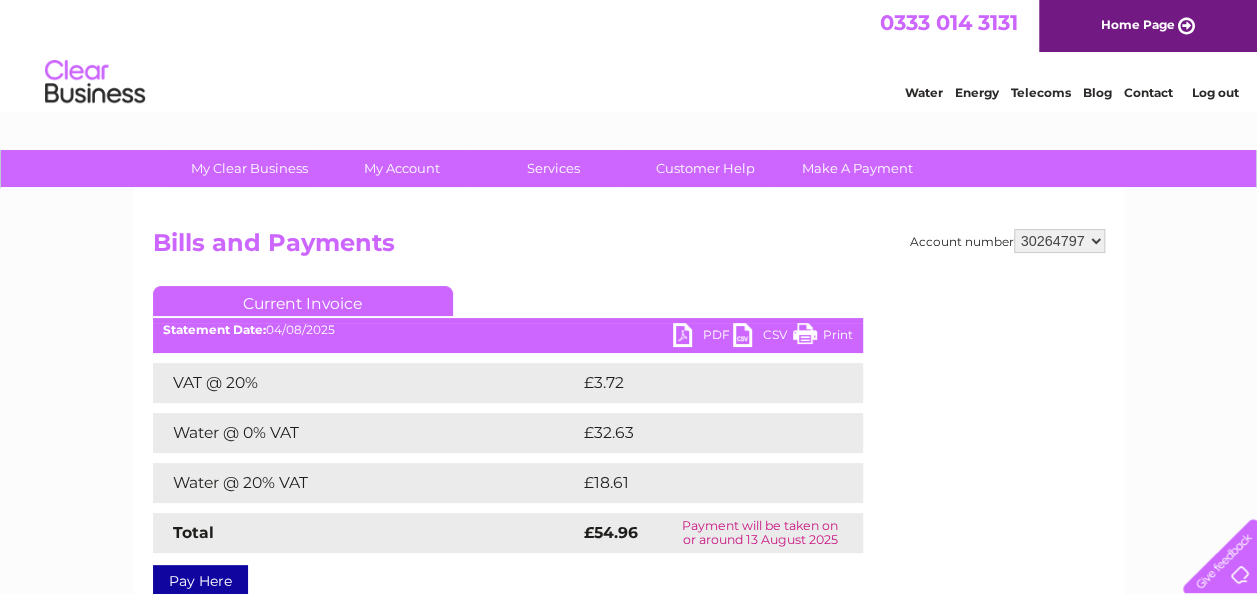 click on "PDF" at bounding box center (703, 337) 